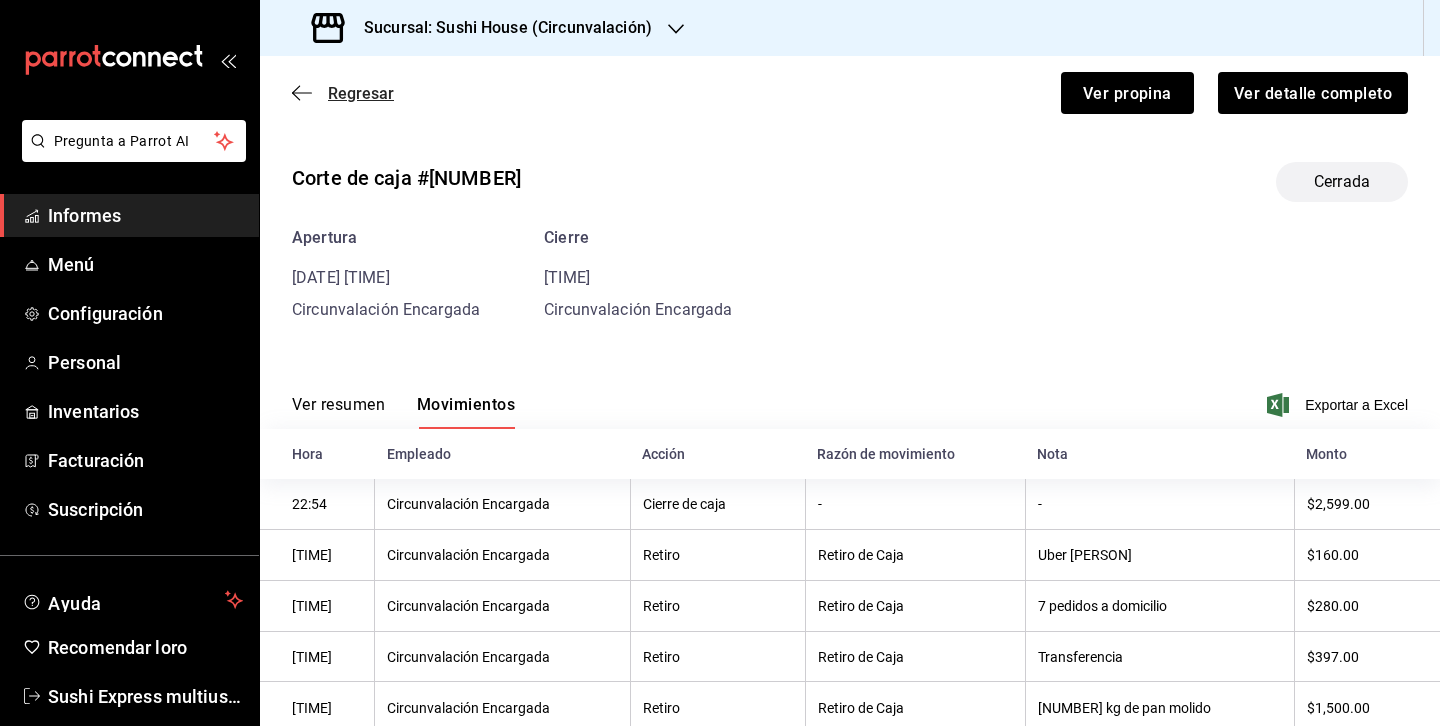 scroll, scrollTop: 0, scrollLeft: 0, axis: both 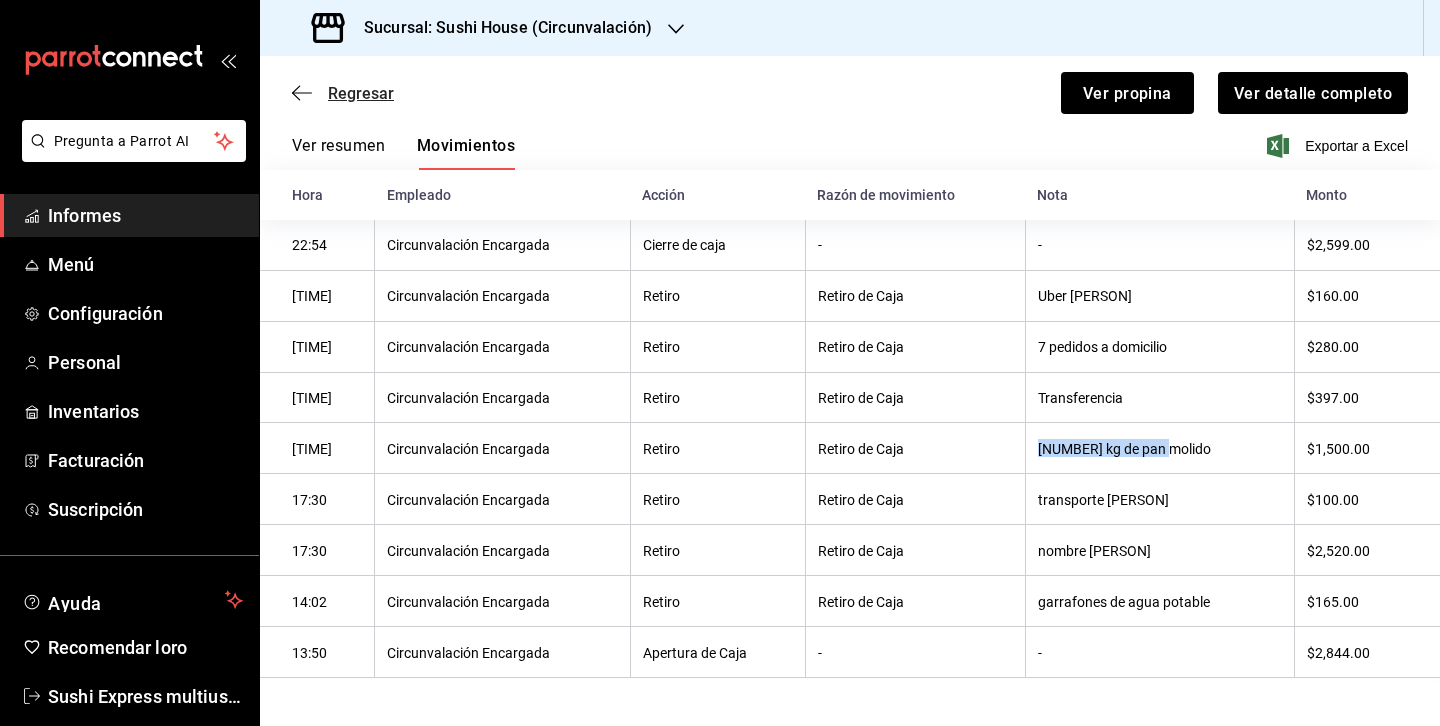 click 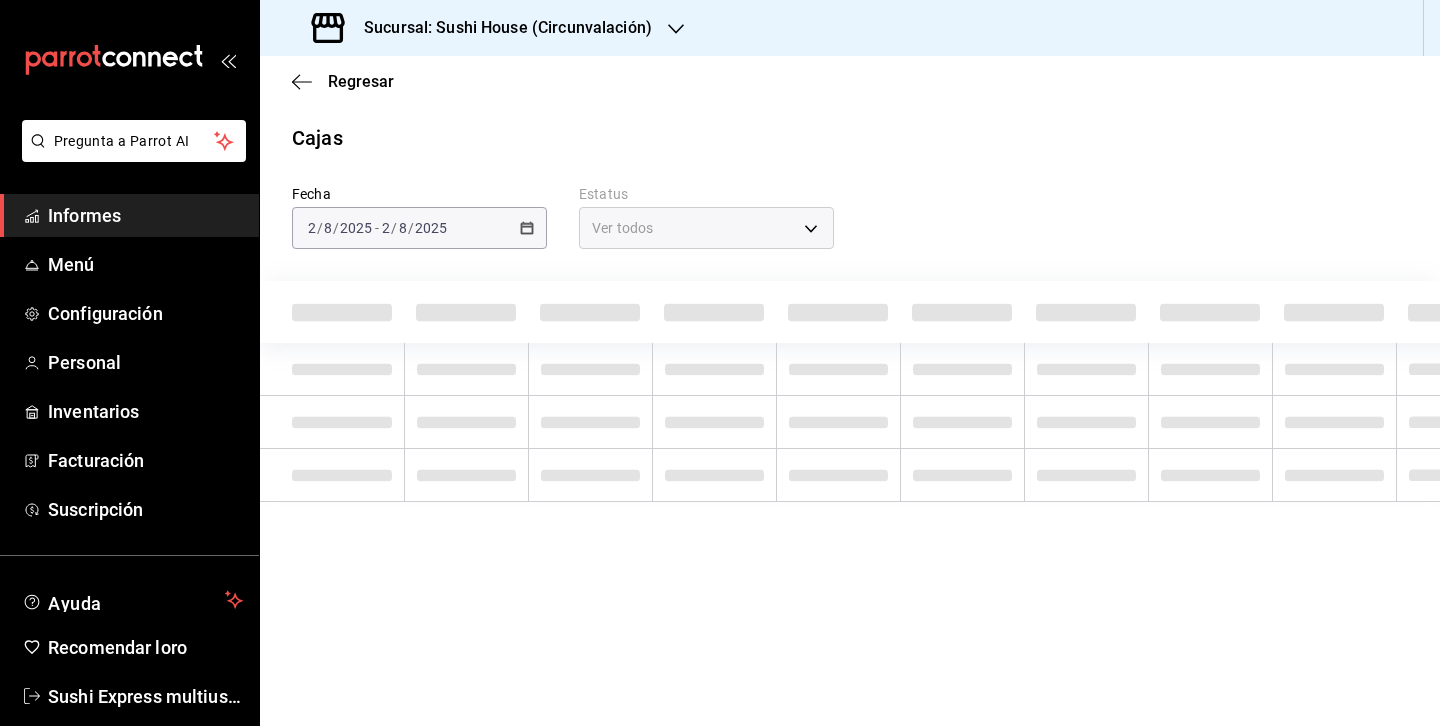 scroll, scrollTop: 0, scrollLeft: 0, axis: both 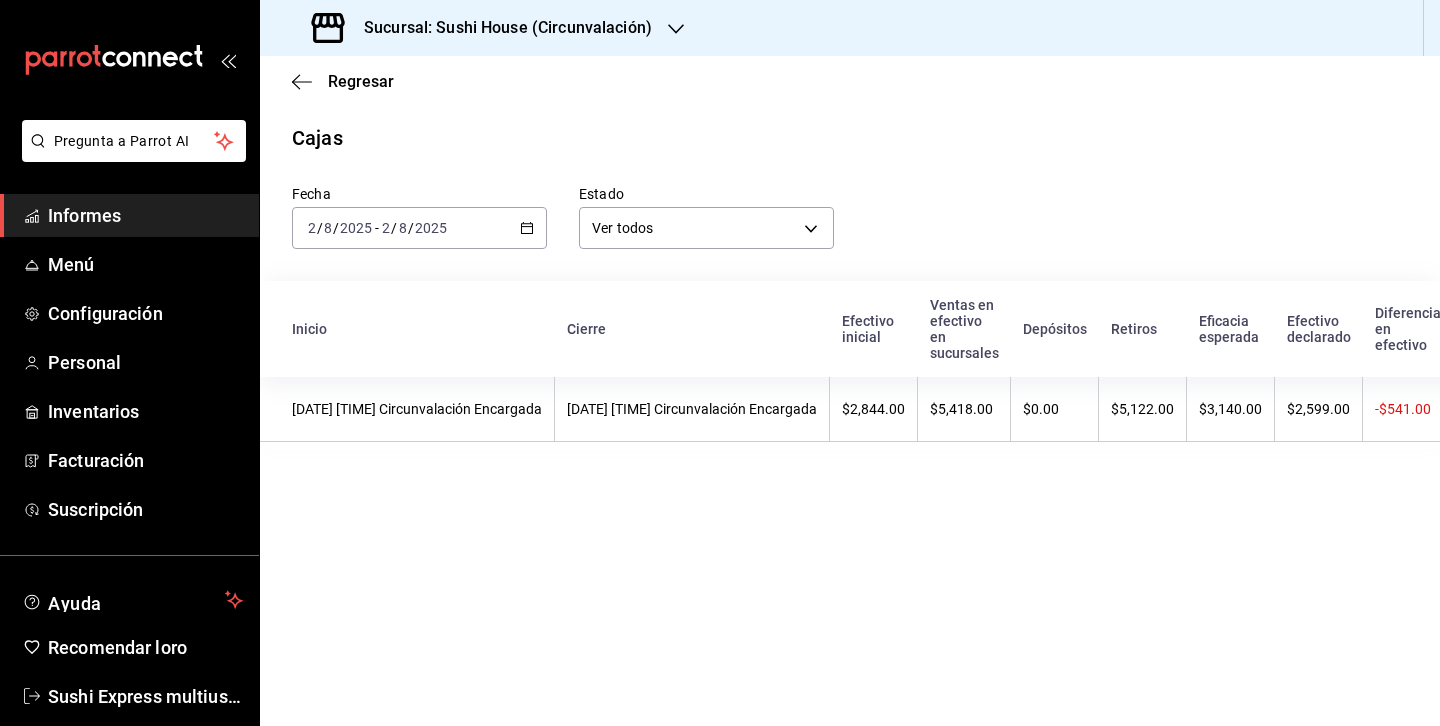 click 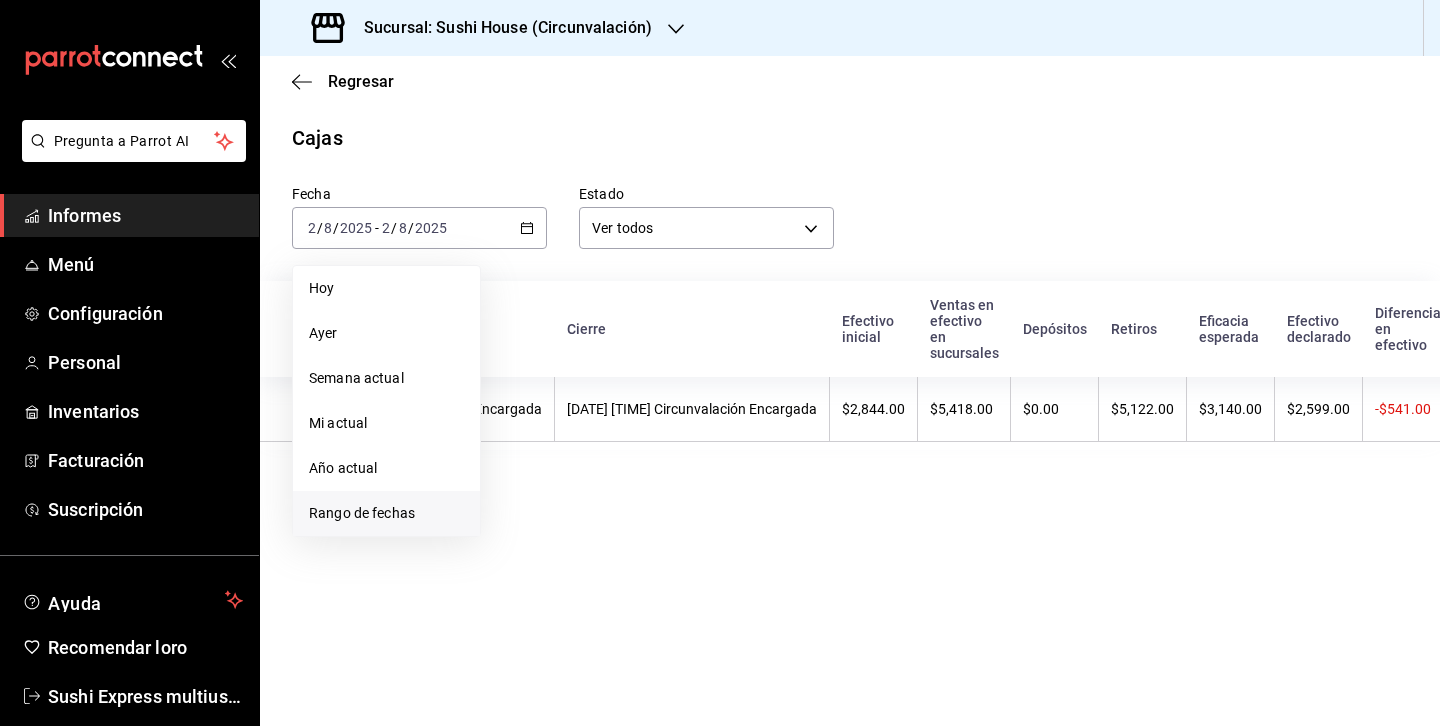 click on "Rango de fechas" at bounding box center [362, 513] 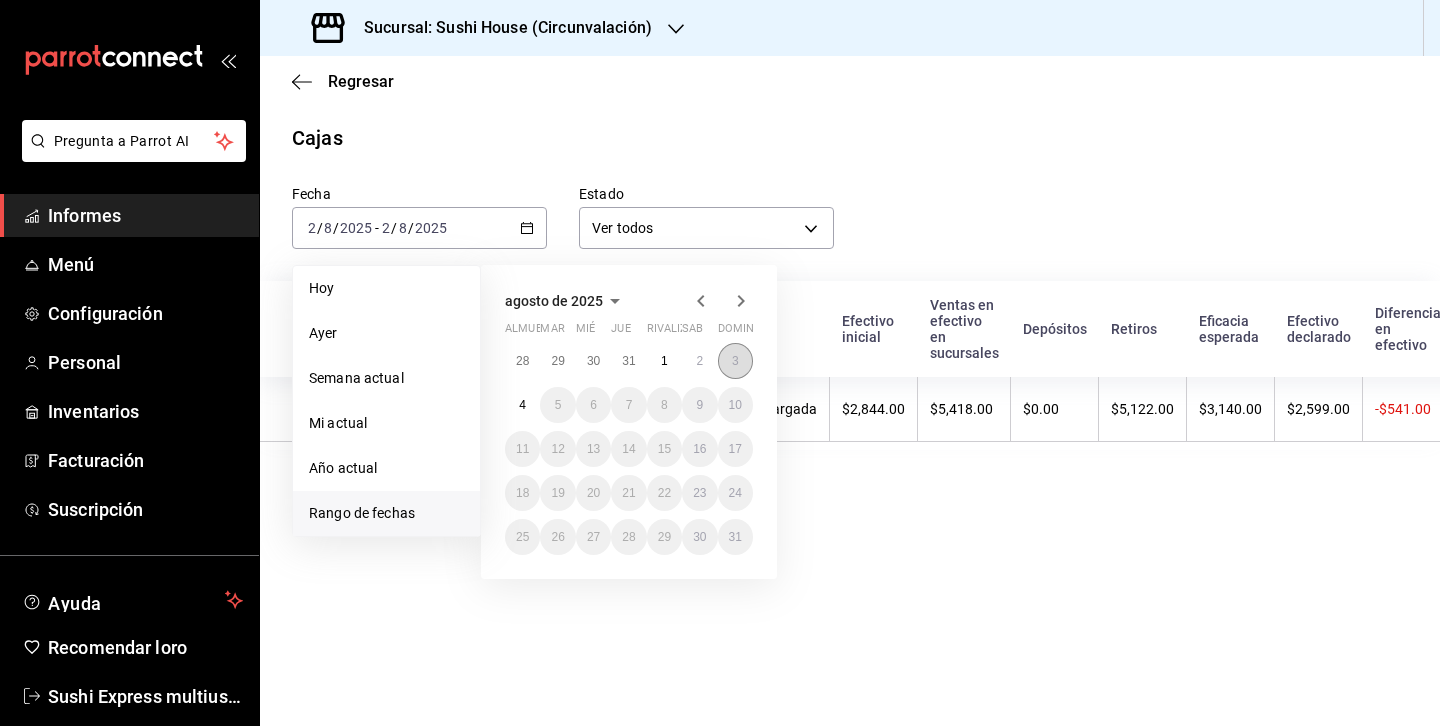 click on "3" at bounding box center (735, 361) 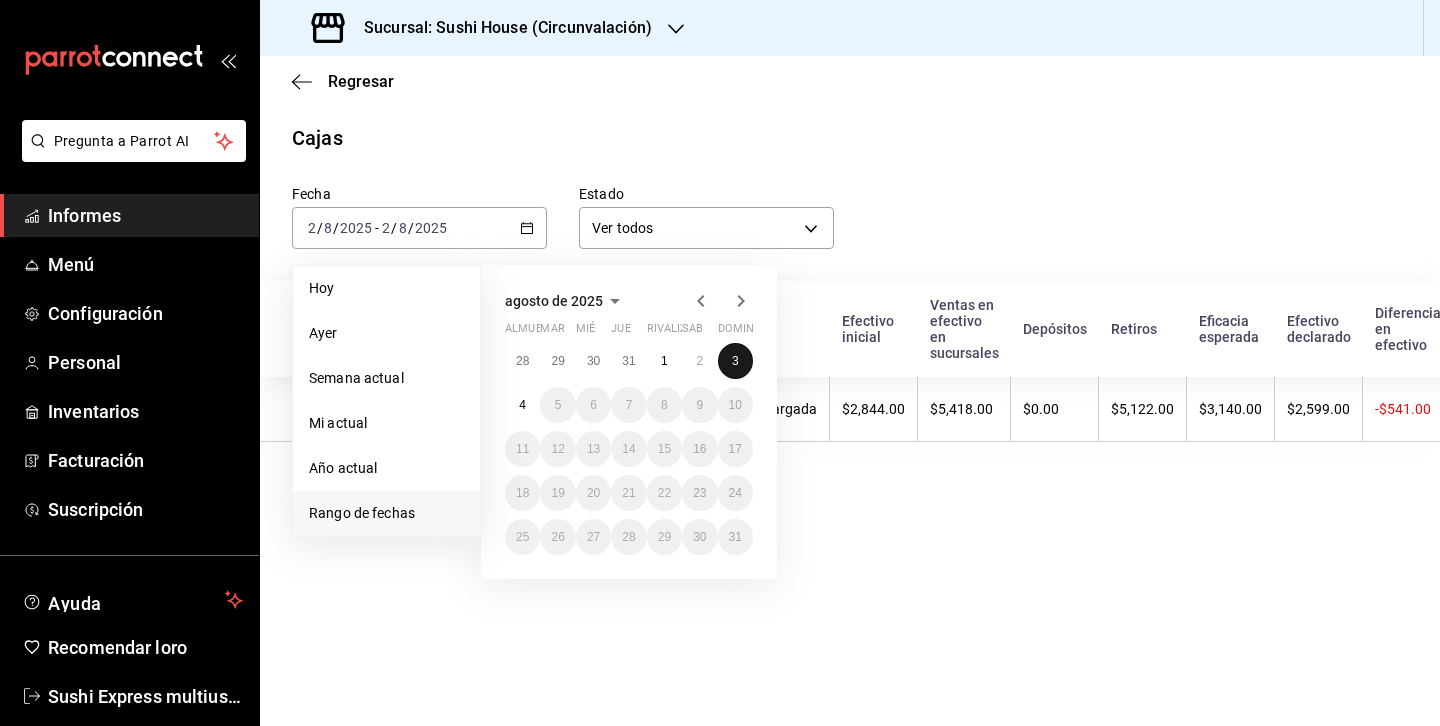 click on "3" at bounding box center (735, 361) 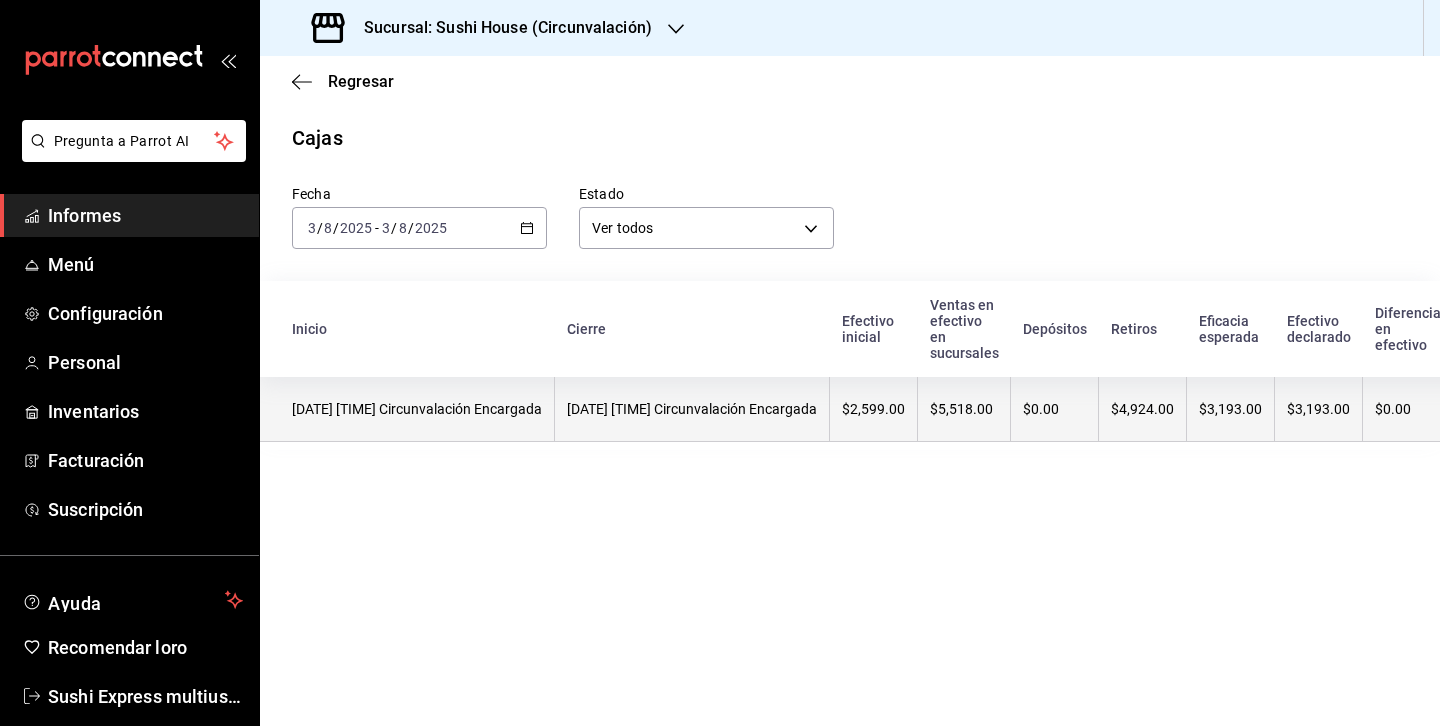 click on "[DATE] [TIME] Circunvalación Encargada" at bounding box center [692, 409] 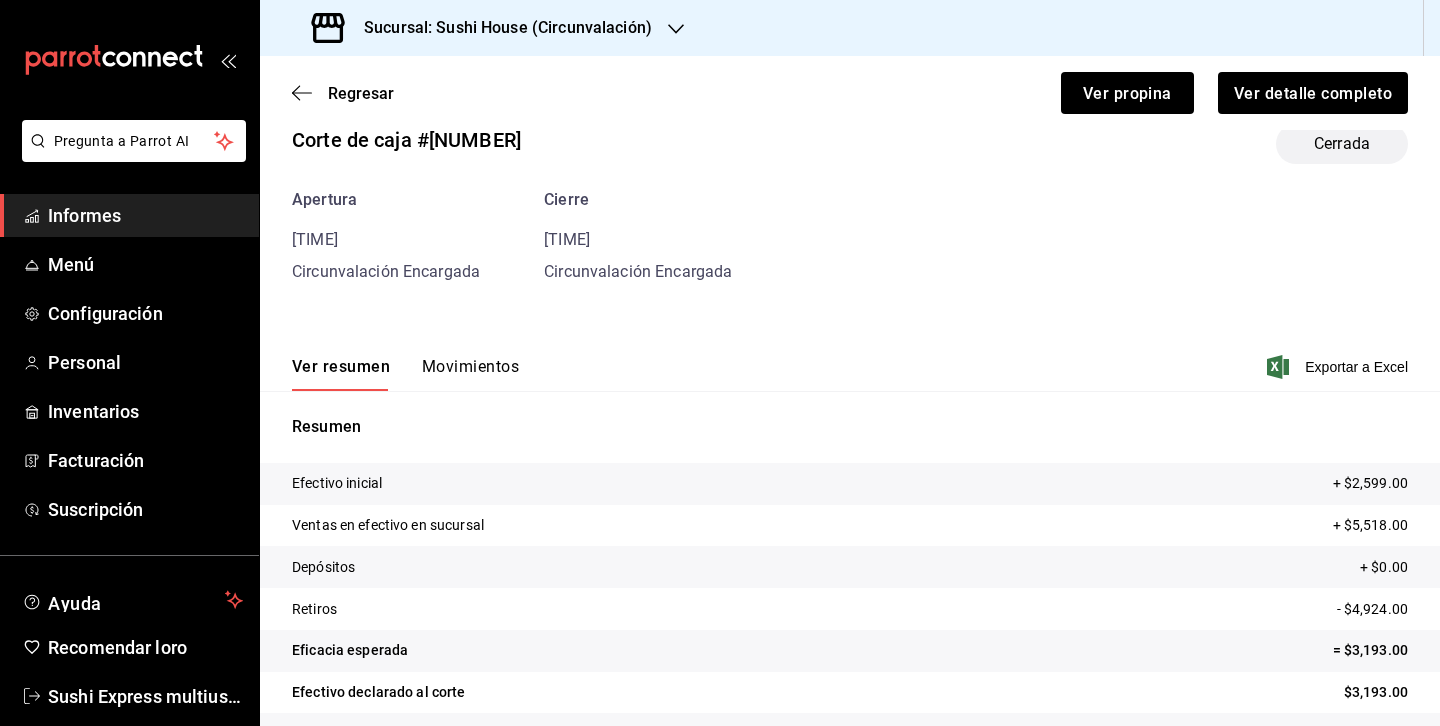 scroll, scrollTop: 34, scrollLeft: 0, axis: vertical 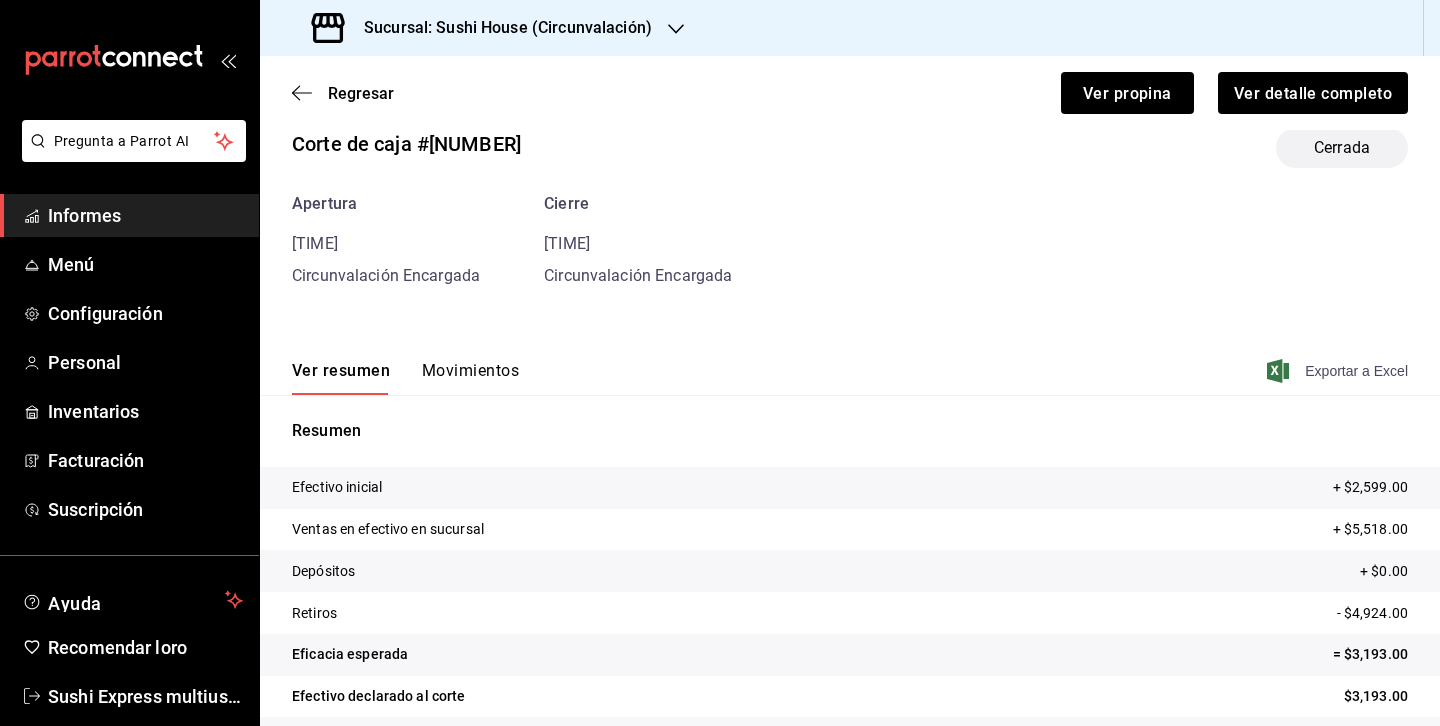 click on "Exportar a Excel" at bounding box center (1356, 371) 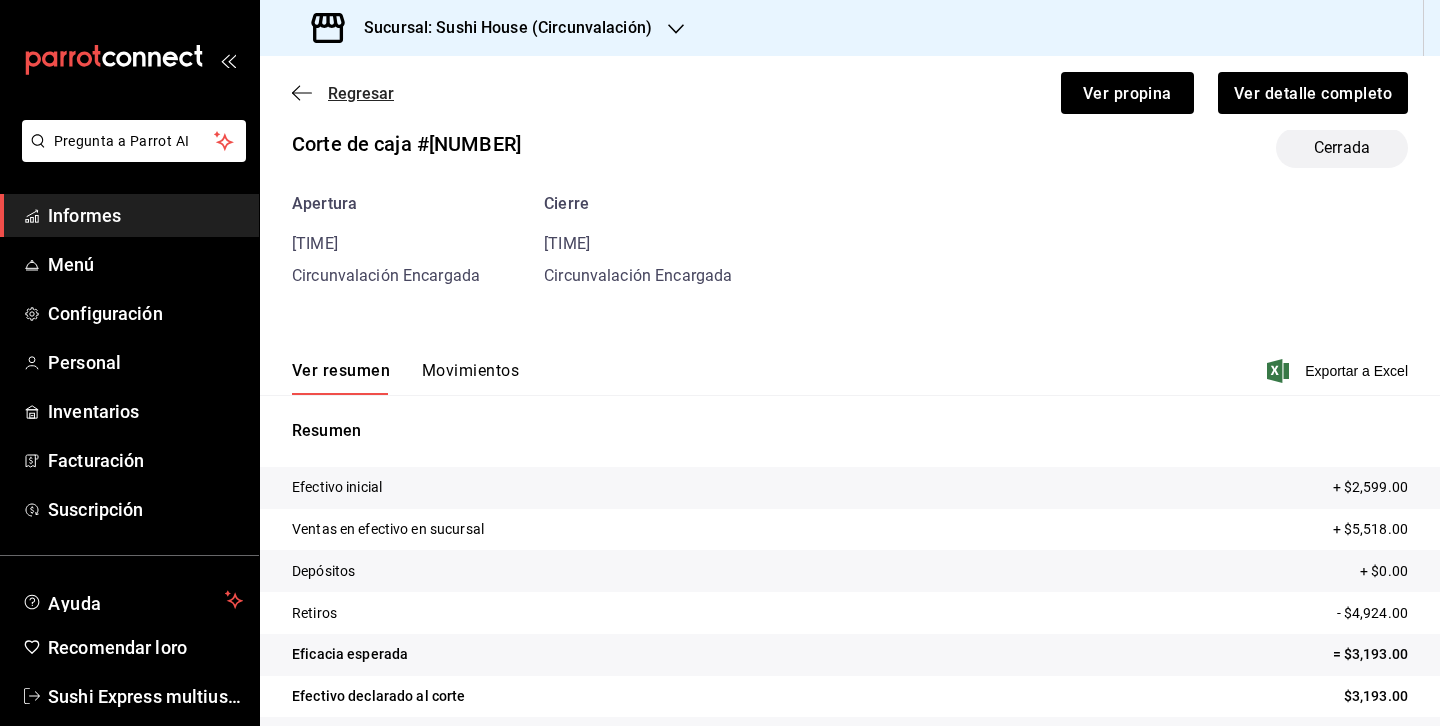 click 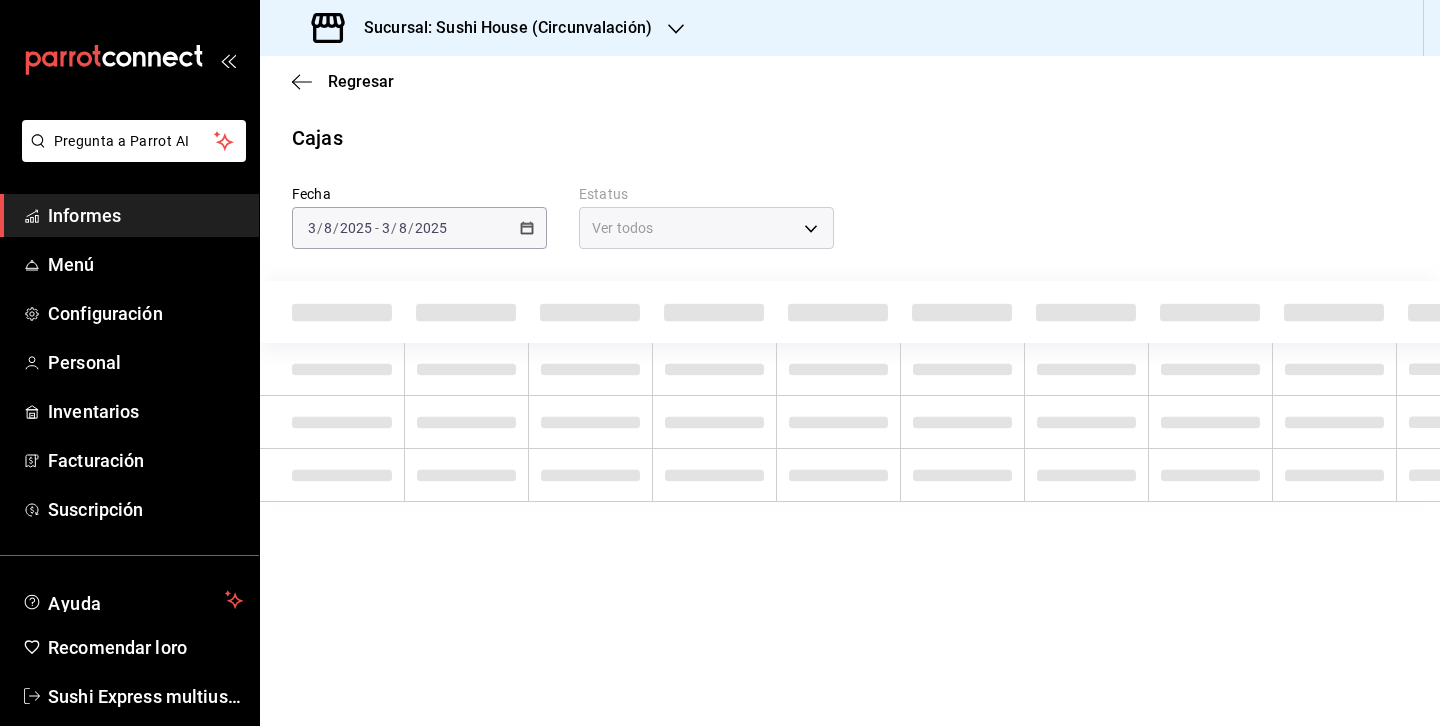 scroll, scrollTop: 0, scrollLeft: 0, axis: both 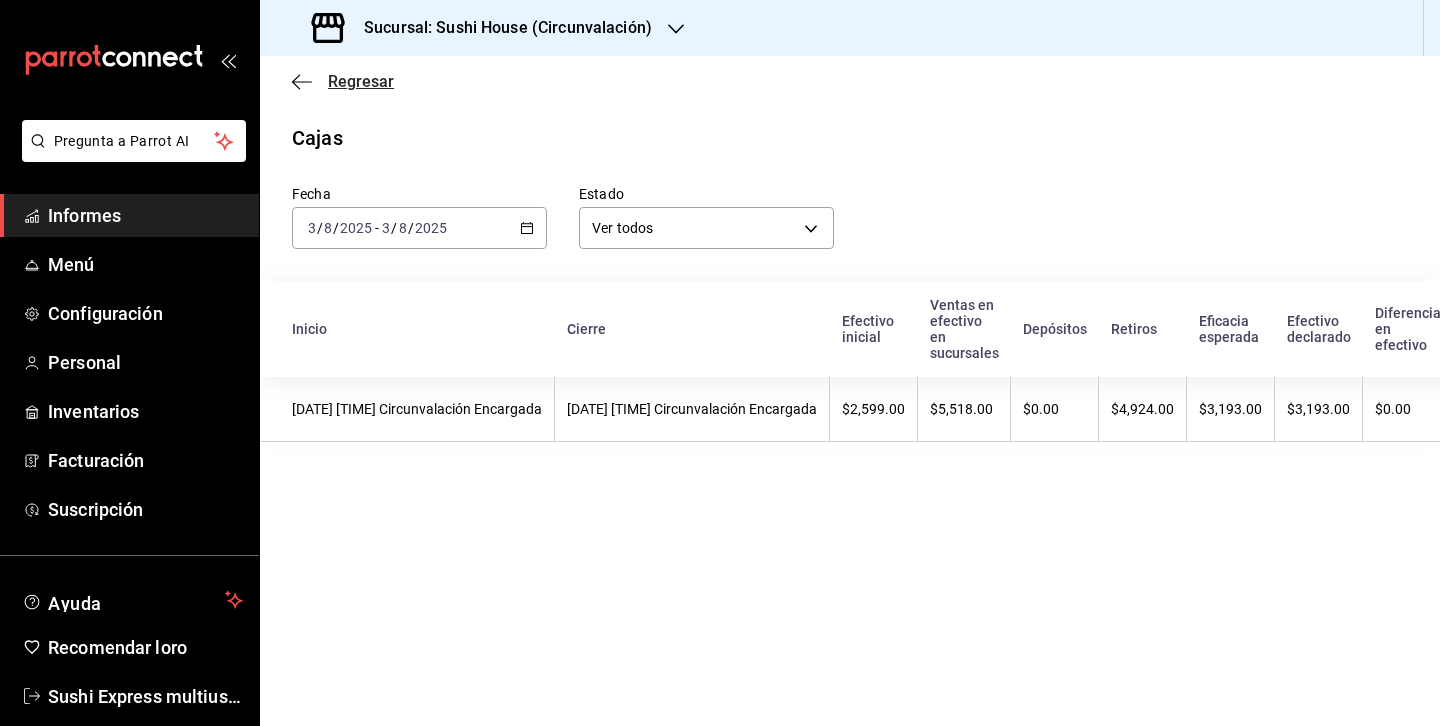 click 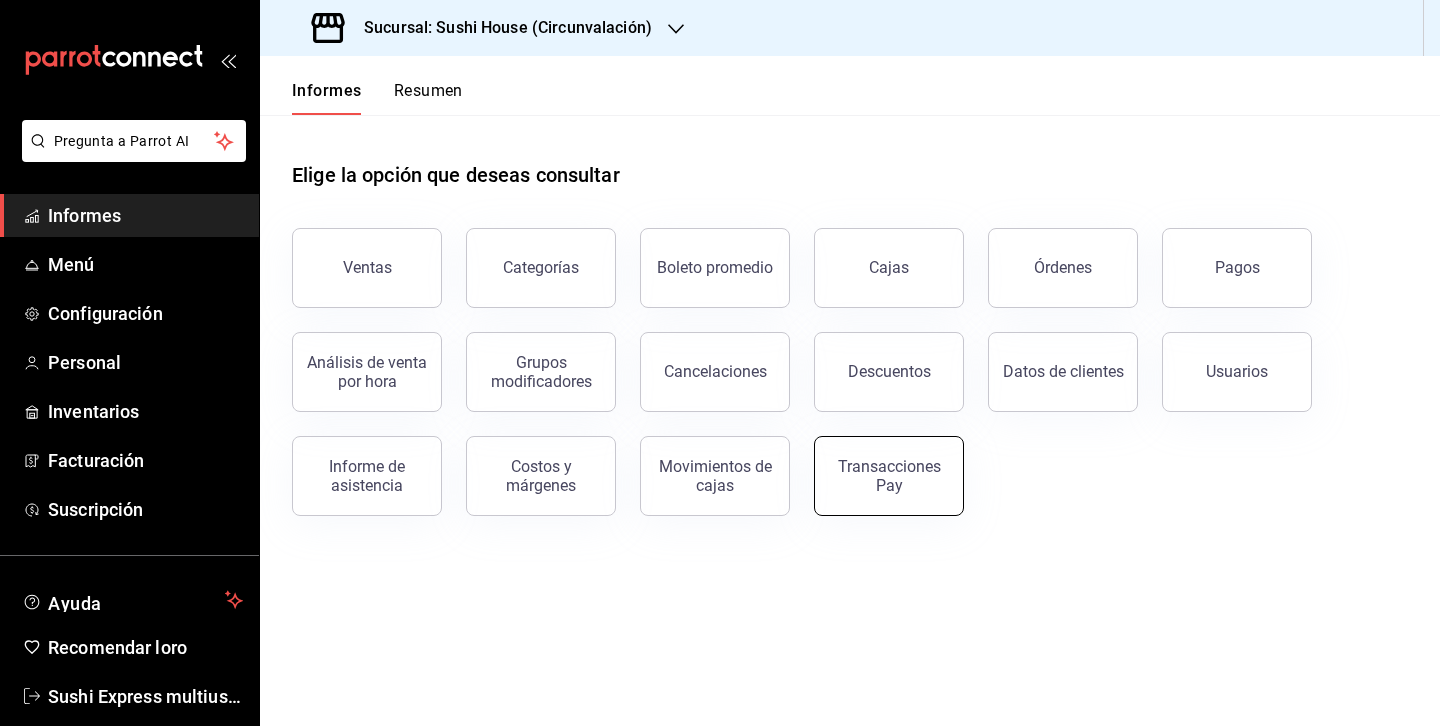 click on "Transacciones Pay" at bounding box center [889, 476] 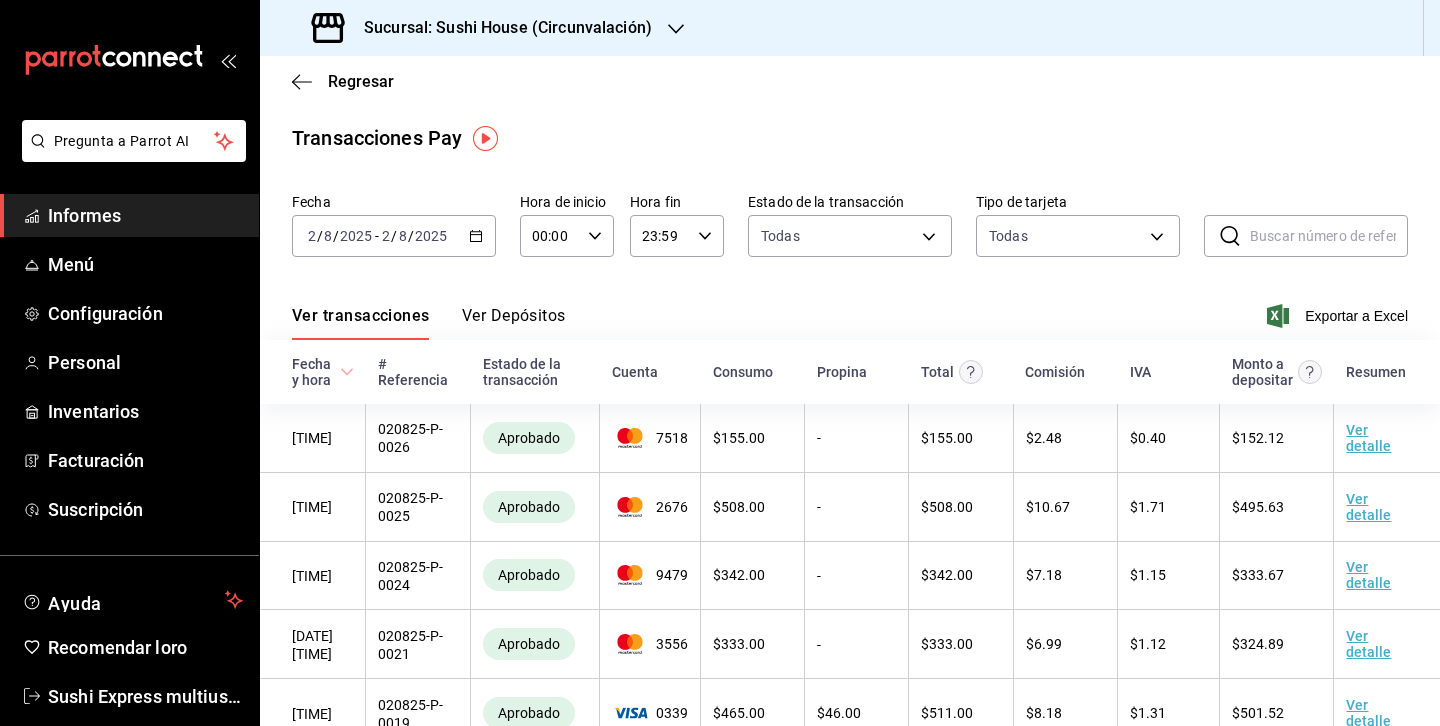 click 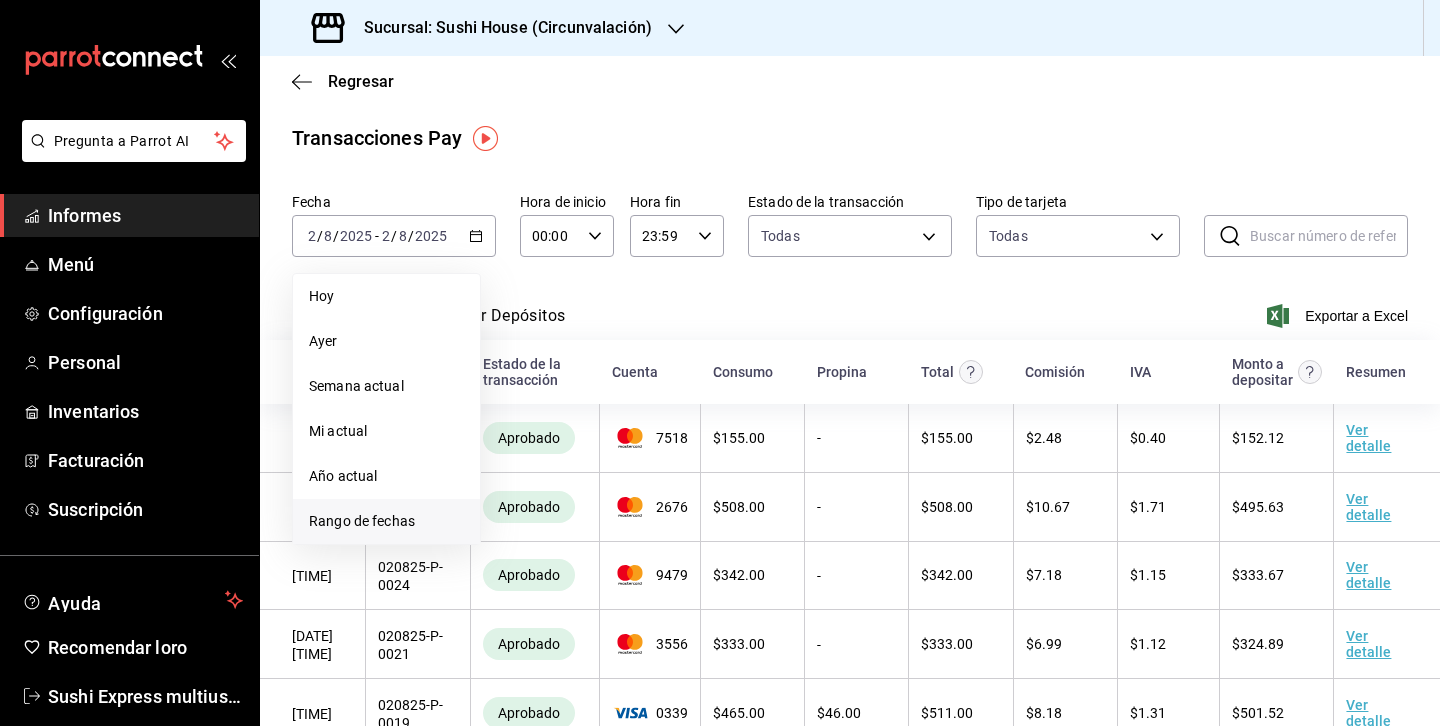 click on "Rango de fechas" at bounding box center (362, 521) 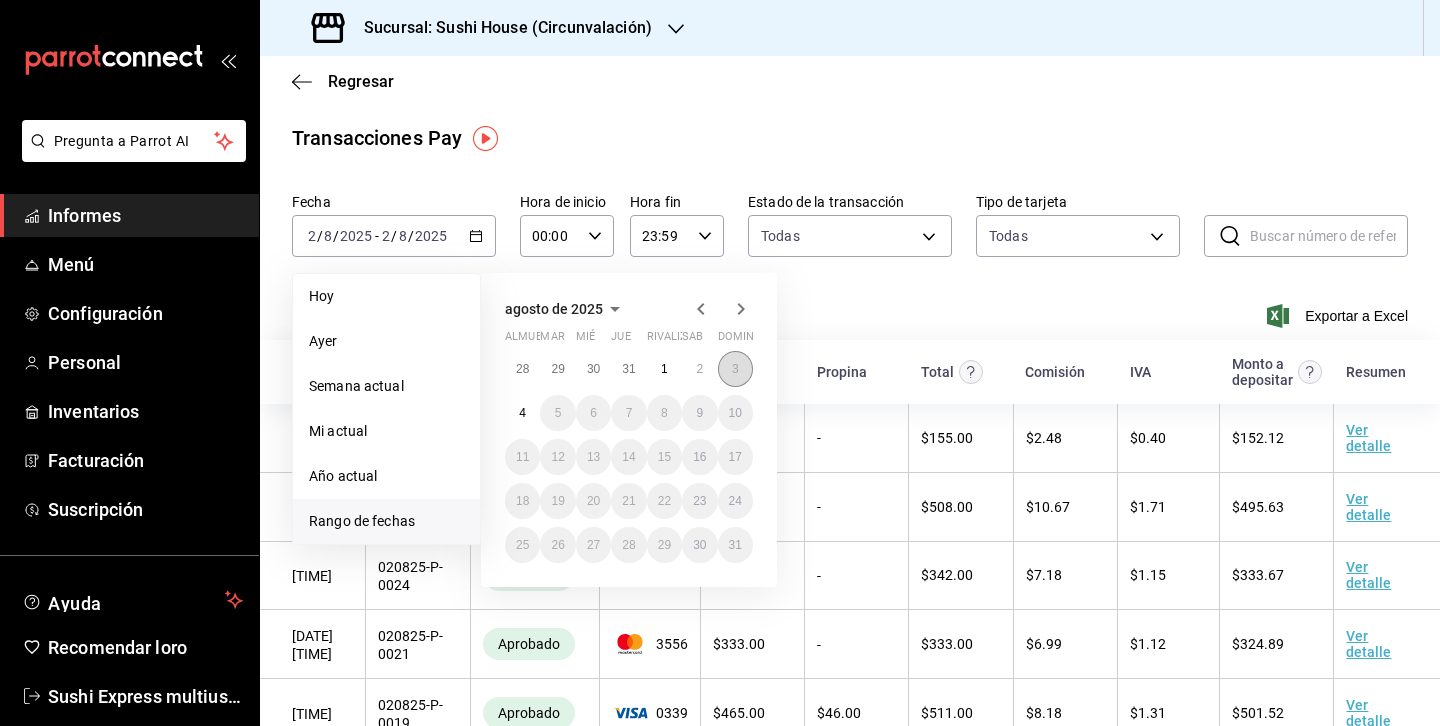 click on "3" at bounding box center (735, 369) 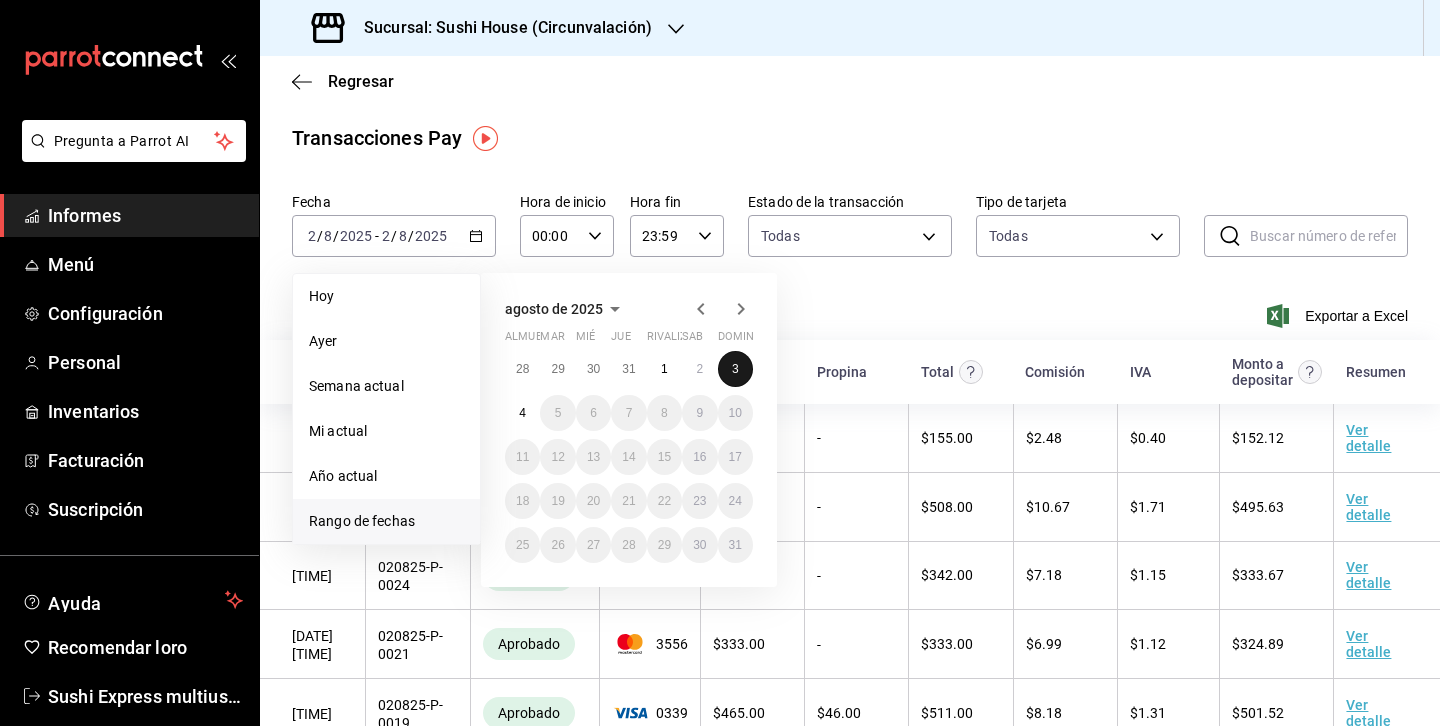 click on "3" at bounding box center [735, 369] 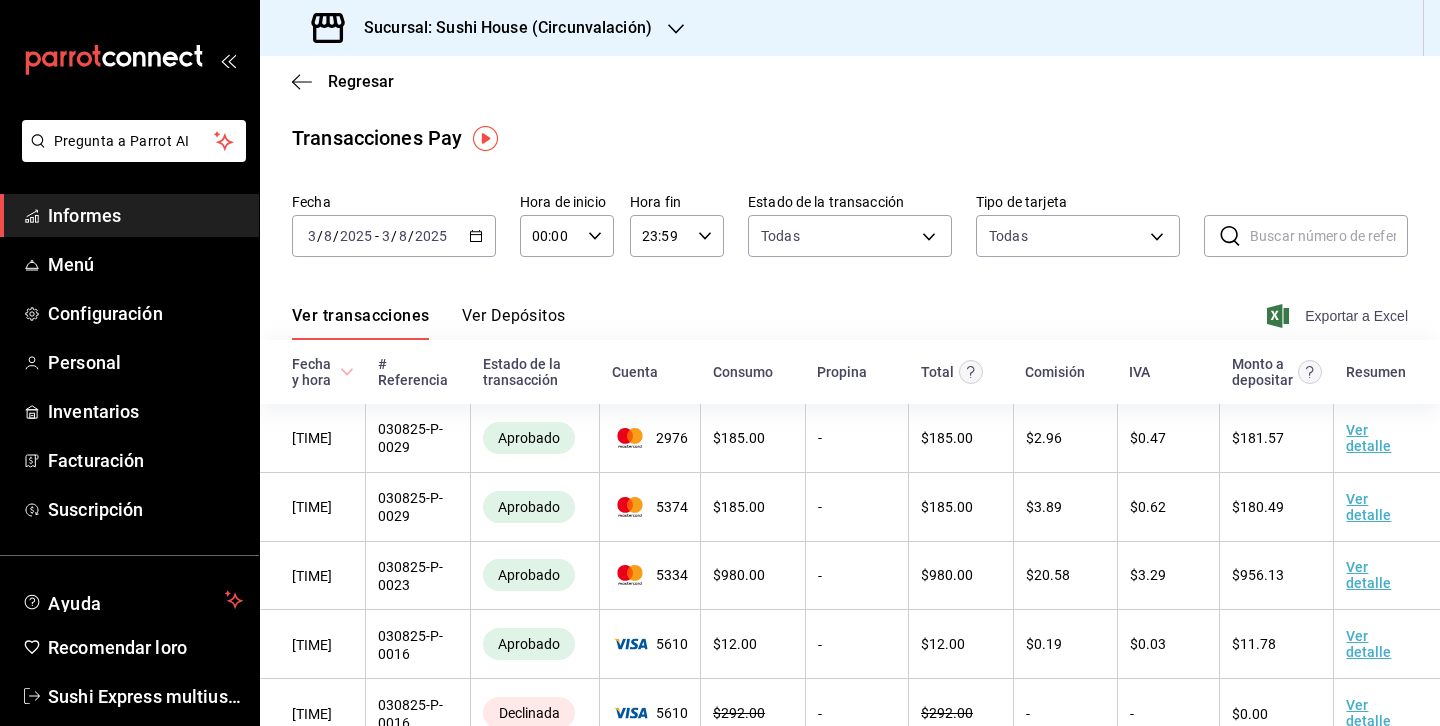 click on "Exportar a Excel" at bounding box center (1356, 316) 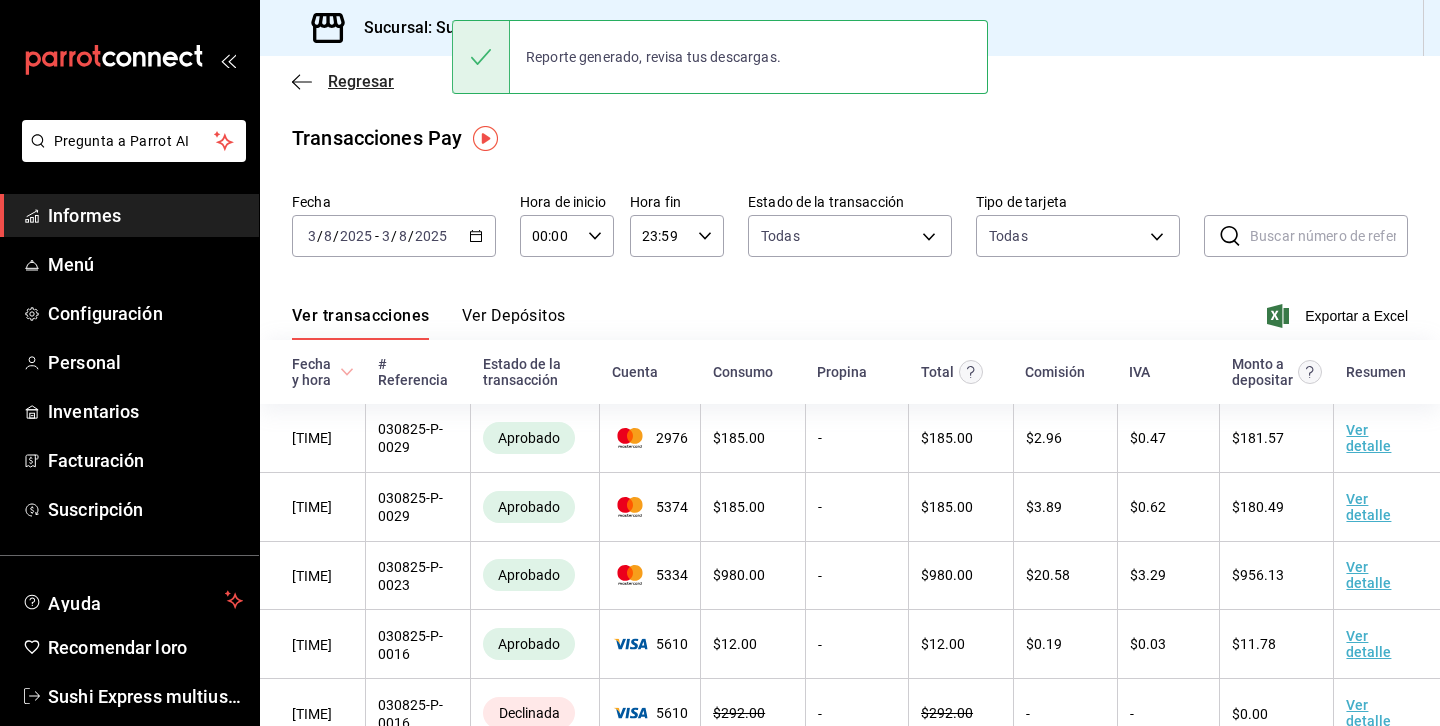 click on "Regresar" at bounding box center [343, 81] 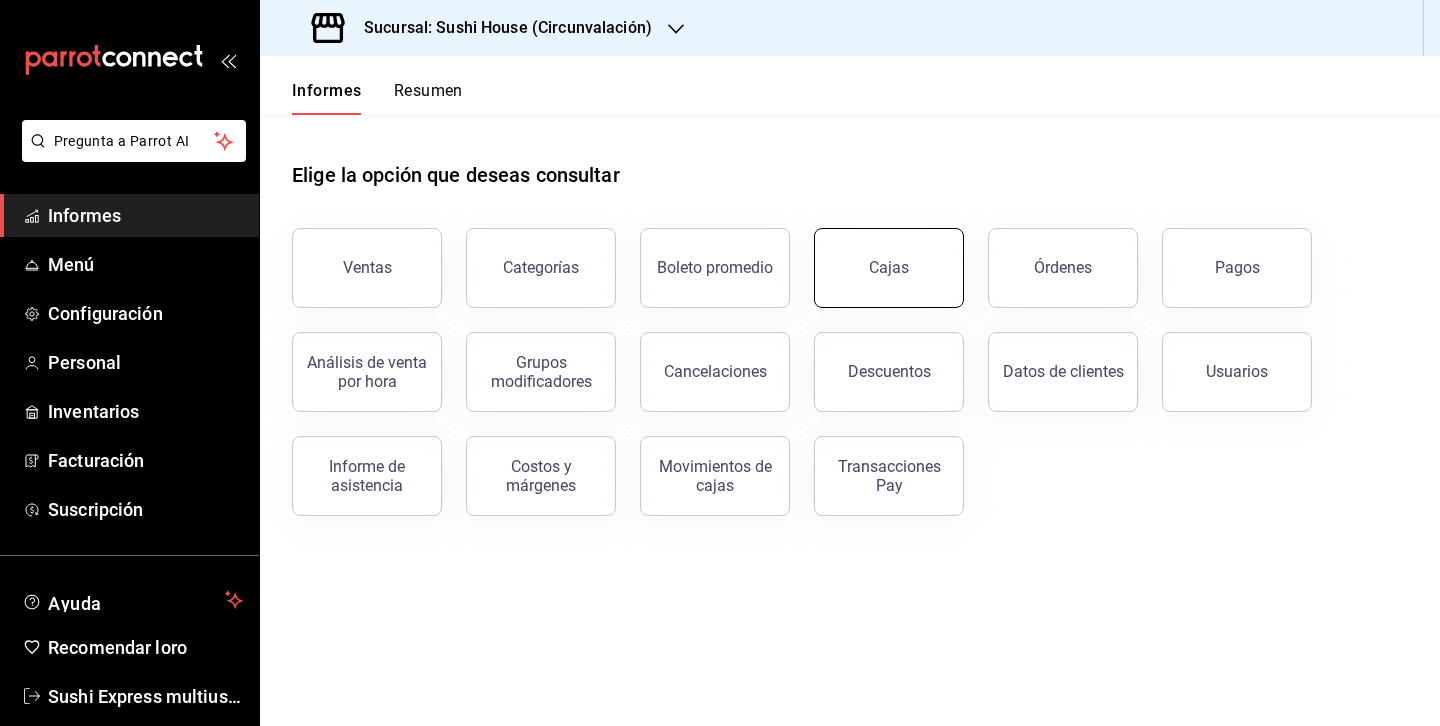 click on "Cajas" at bounding box center [889, 268] 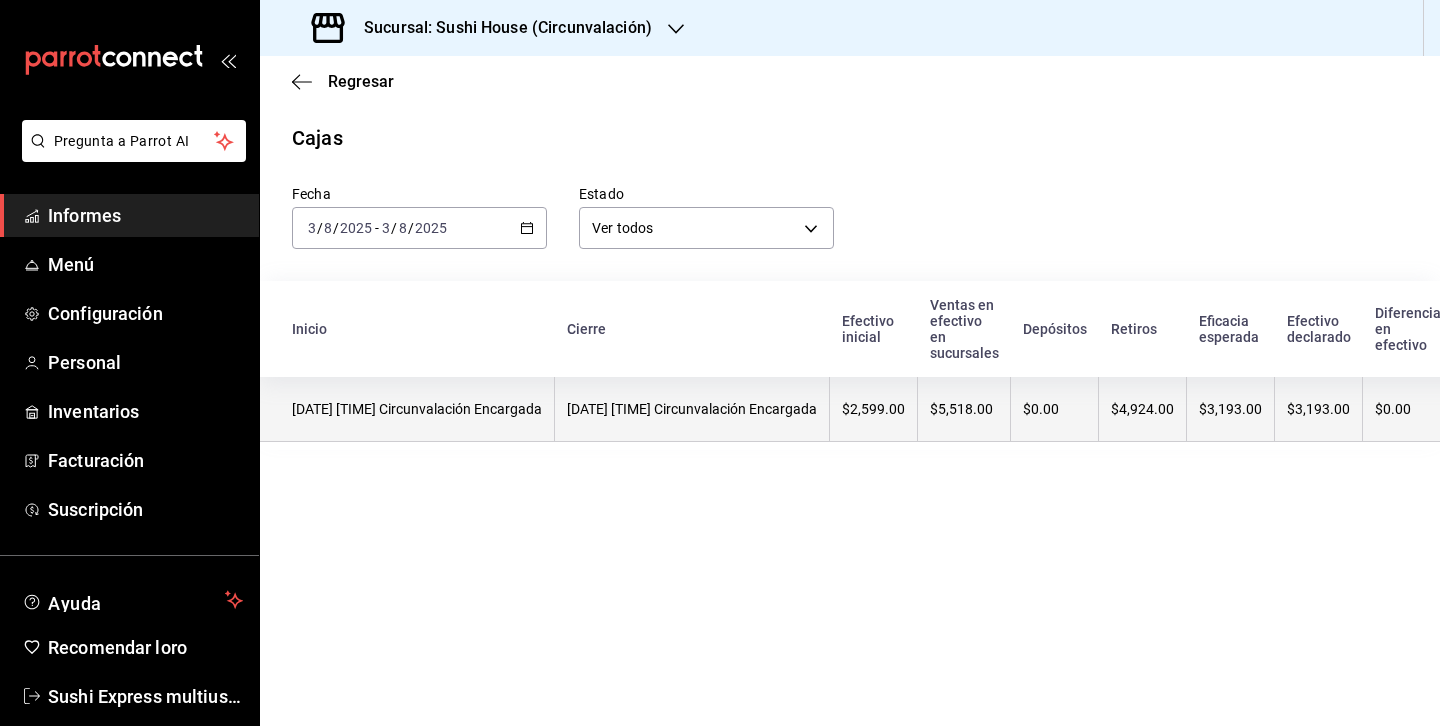 click on "[DATE] [TIME] Circunvalación Encargada" at bounding box center [417, 409] 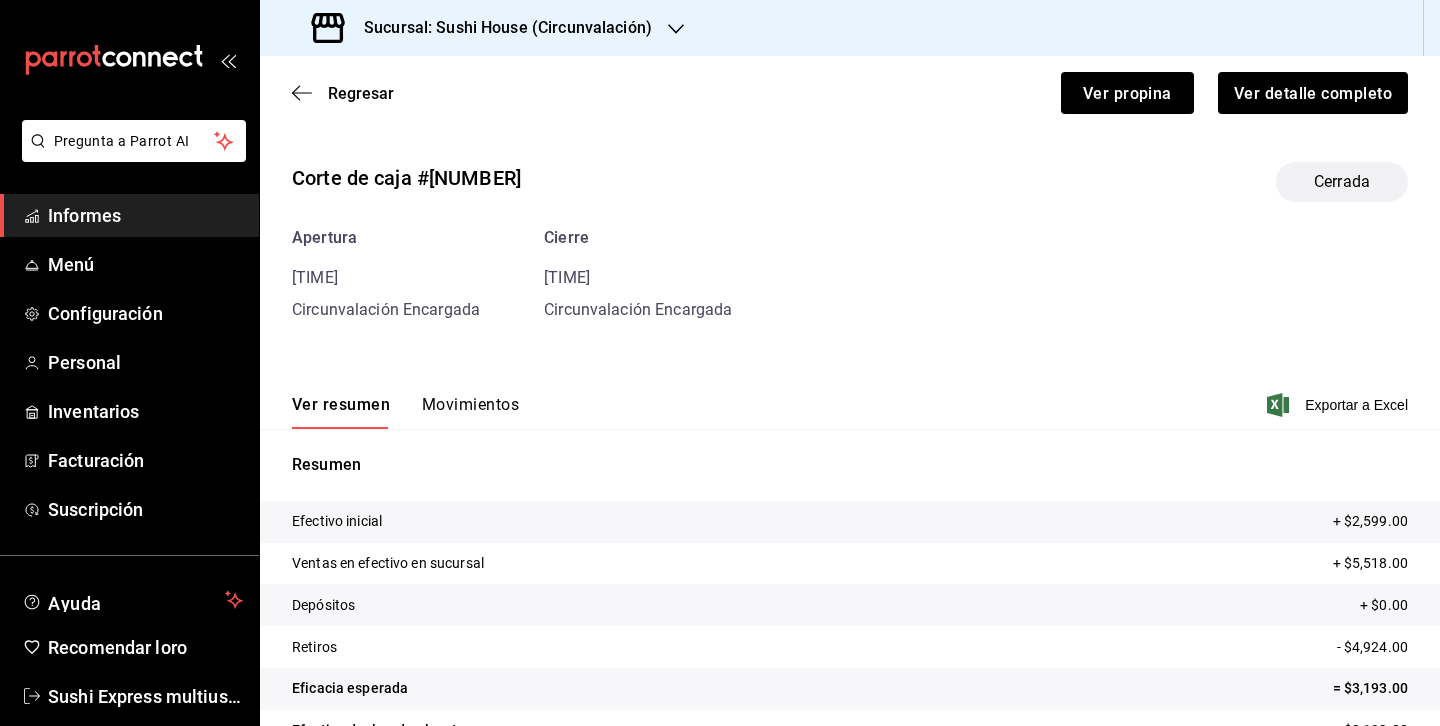 click on "Movimientos" at bounding box center [470, 404] 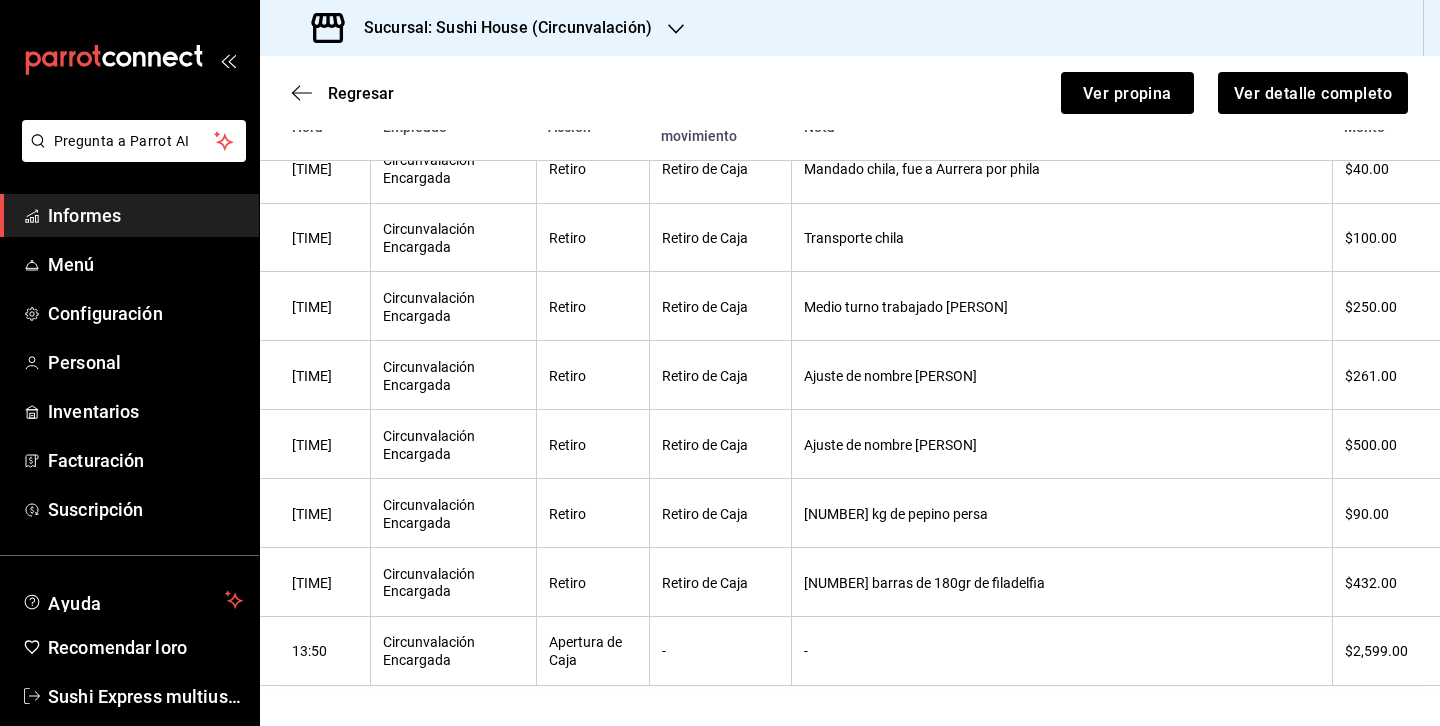 scroll, scrollTop: 958, scrollLeft: 0, axis: vertical 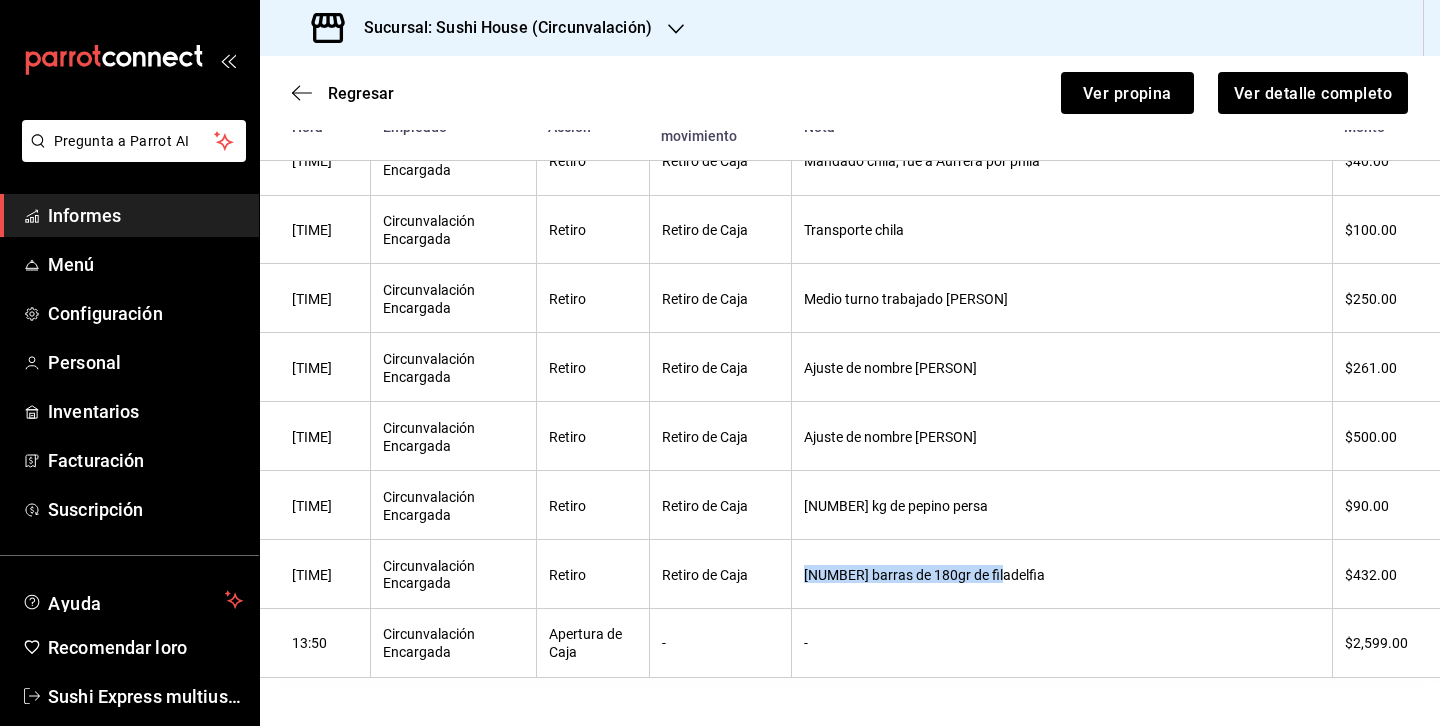 drag, startPoint x: 800, startPoint y: 573, endPoint x: 1036, endPoint y: 571, distance: 236.00847 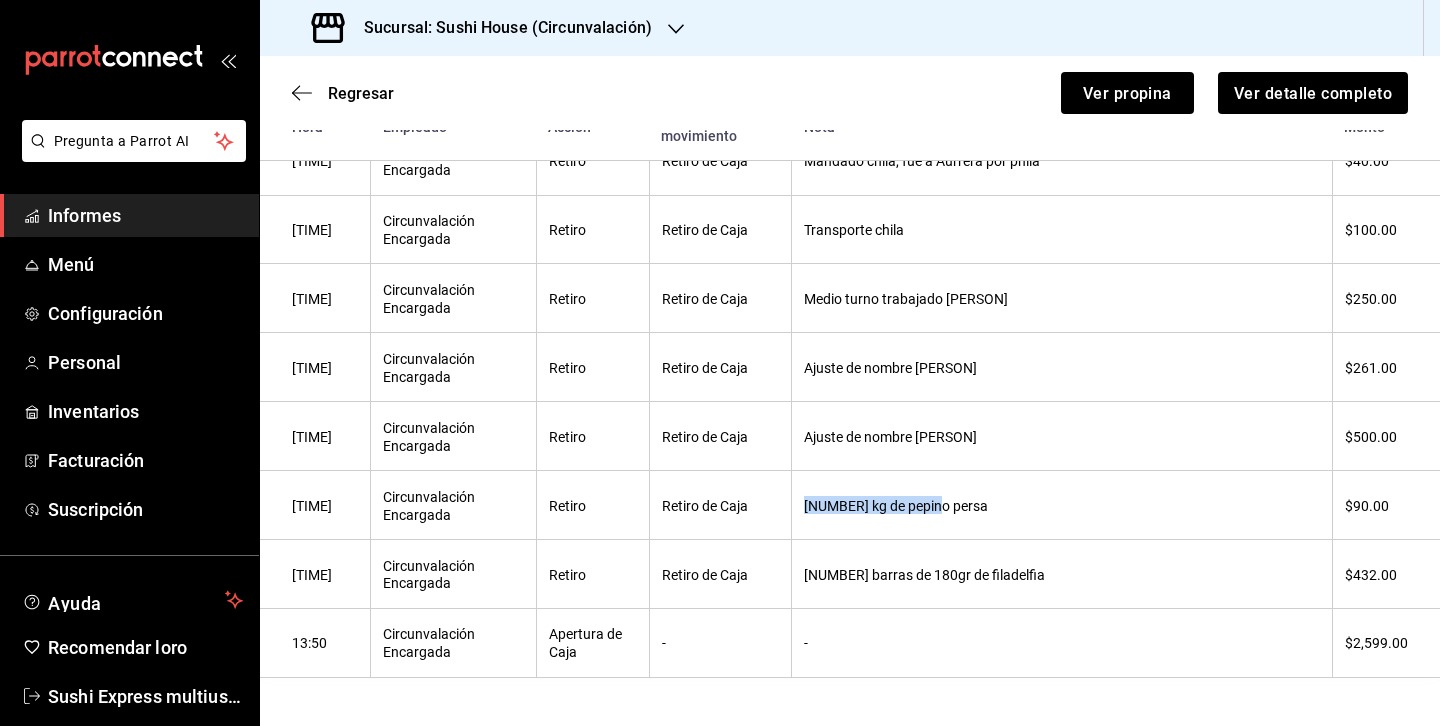 drag, startPoint x: 800, startPoint y: 506, endPoint x: 973, endPoint y: 523, distance: 173.83325 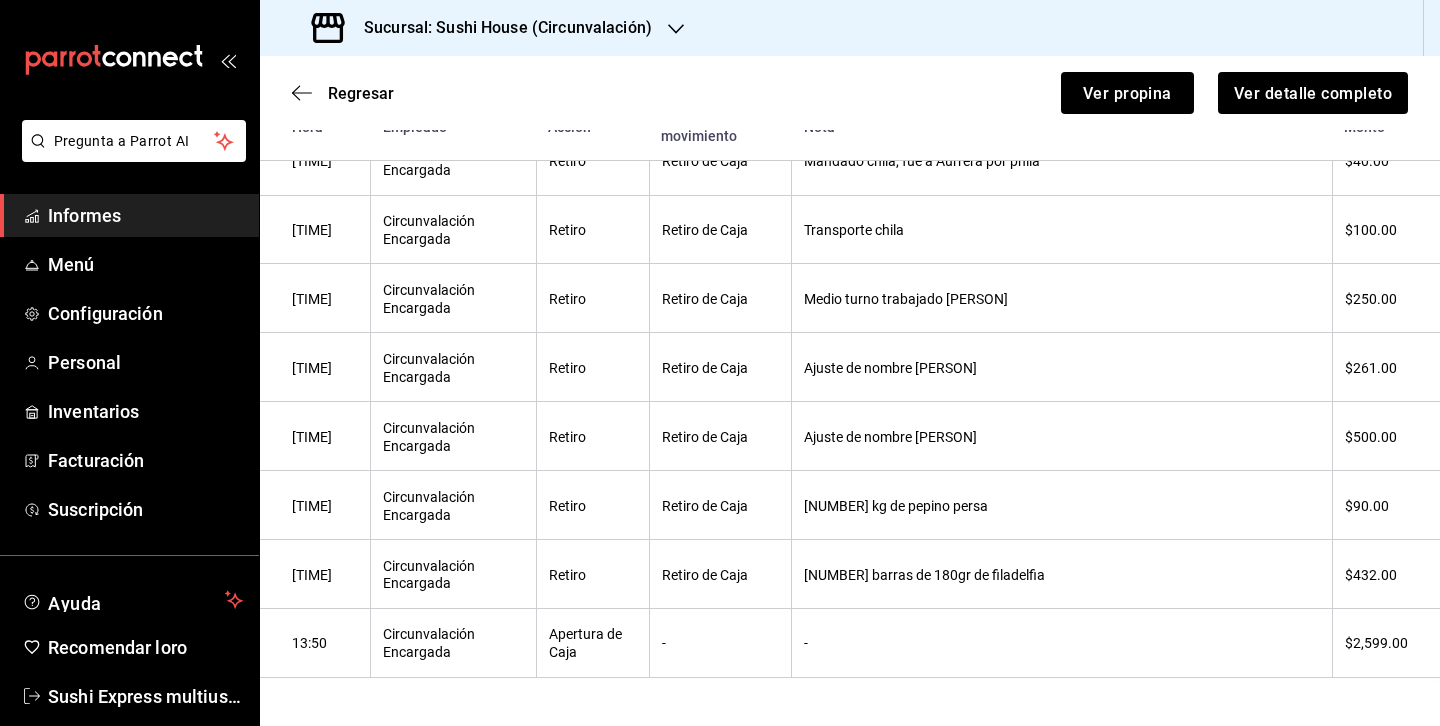 click on "Ajuste de nombre [PERSON]" at bounding box center (890, 437) 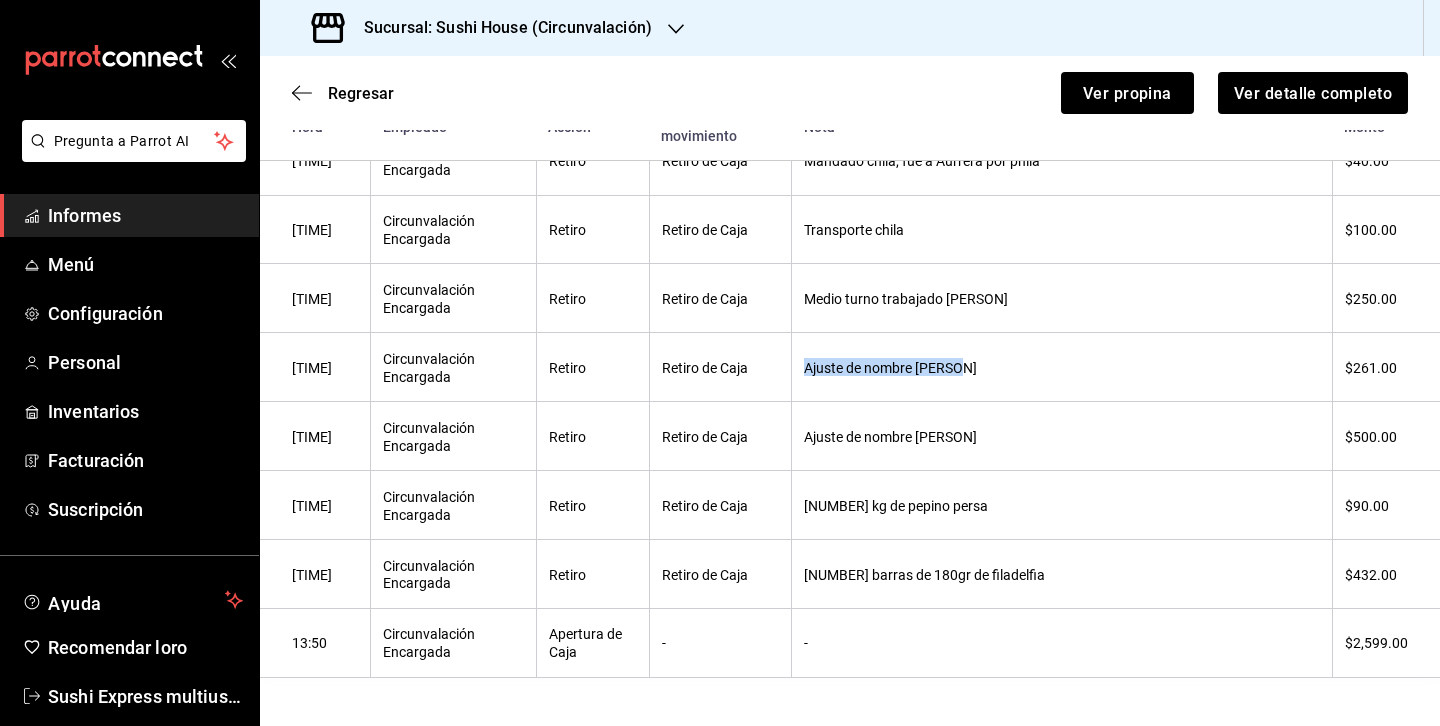 drag, startPoint x: 801, startPoint y: 371, endPoint x: 968, endPoint y: 367, distance: 167.0479 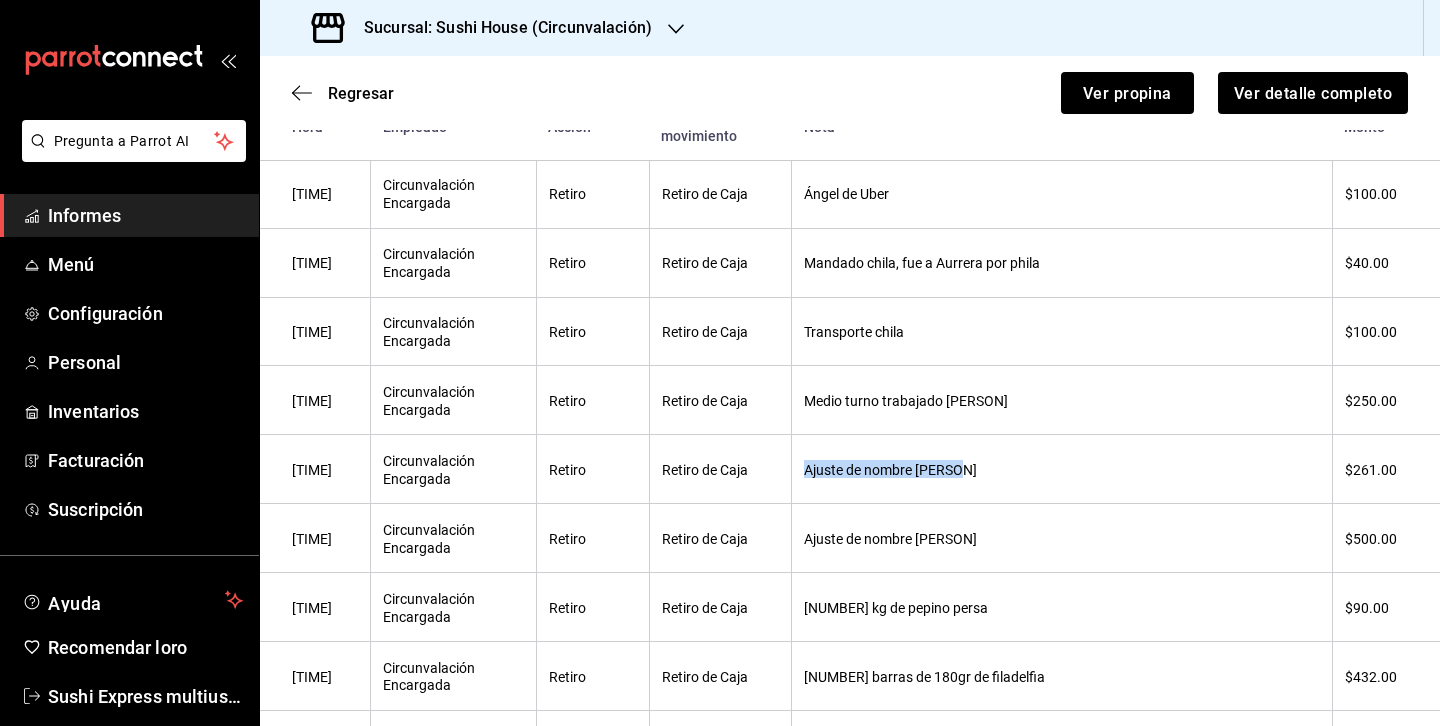scroll, scrollTop: 851, scrollLeft: 0, axis: vertical 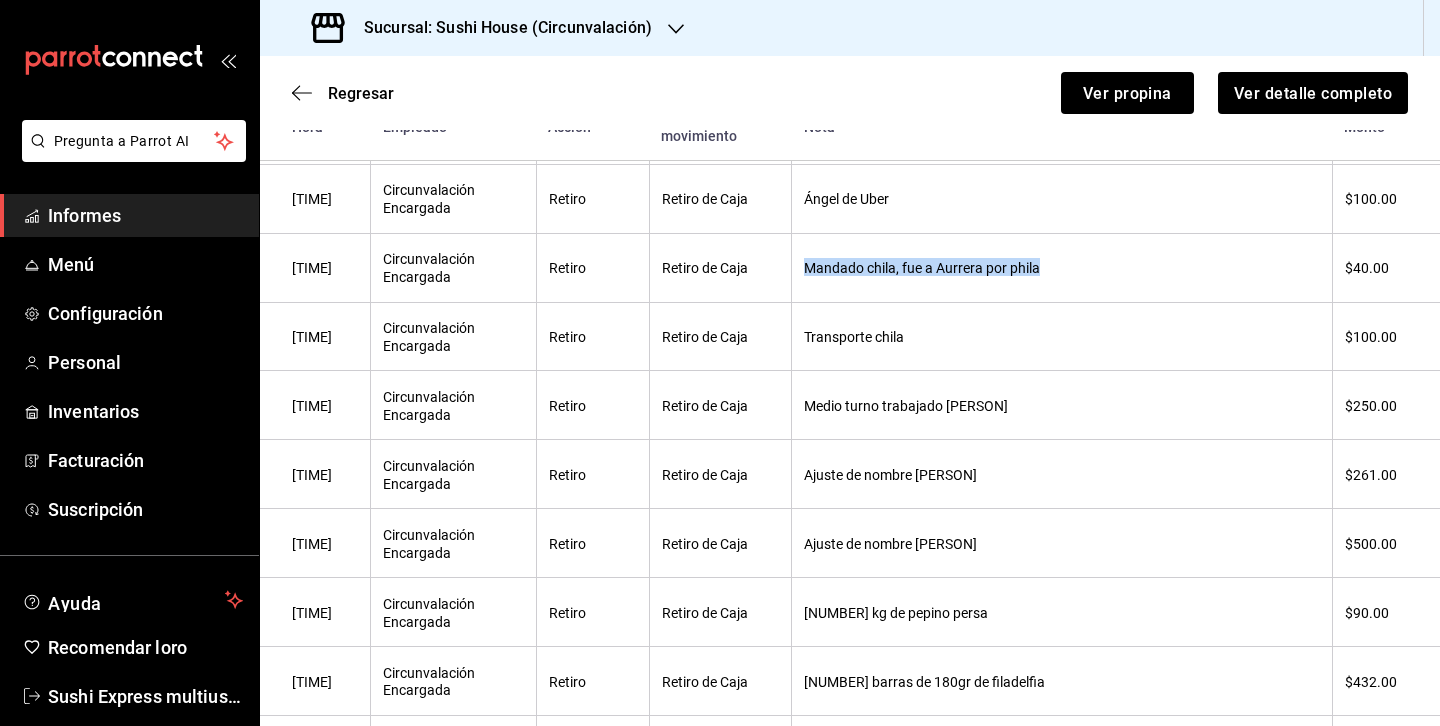 drag, startPoint x: 799, startPoint y: 270, endPoint x: 1056, endPoint y: 272, distance: 257.00778 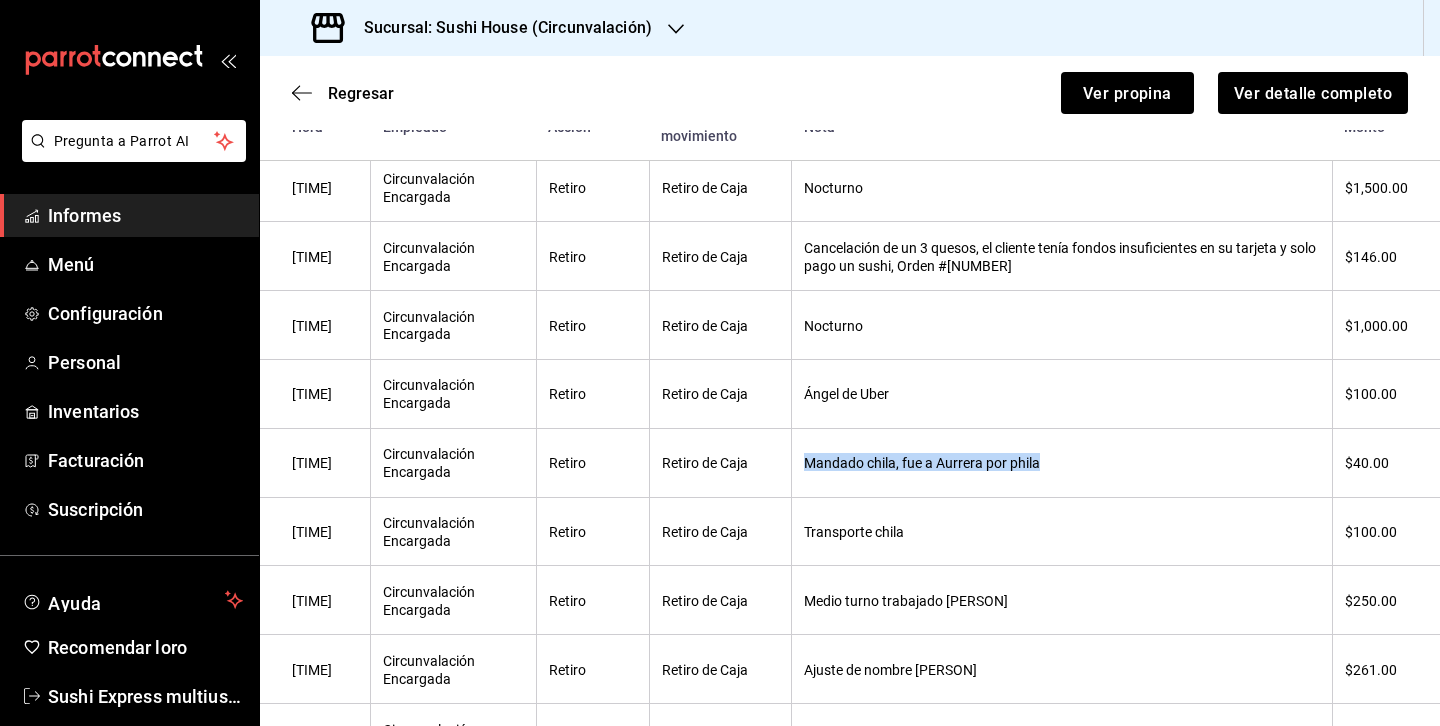 scroll, scrollTop: 657, scrollLeft: 0, axis: vertical 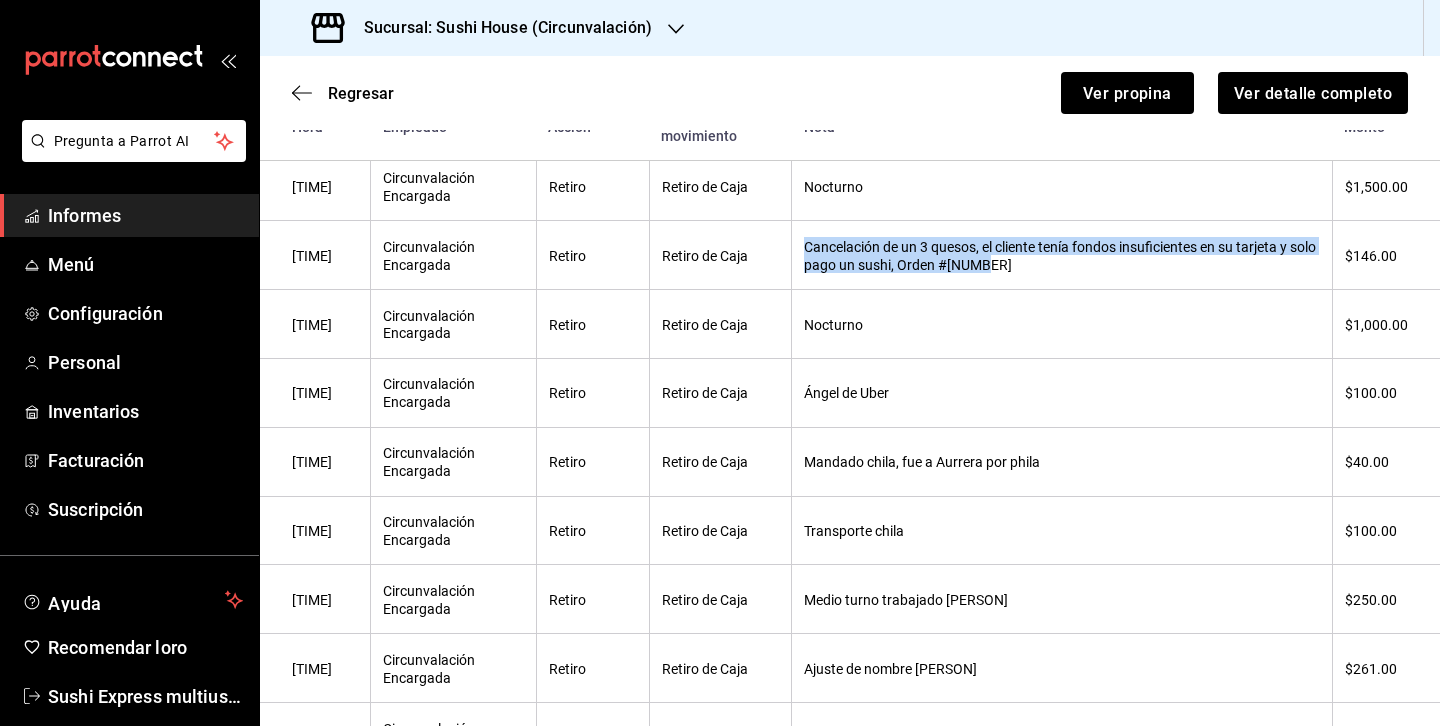 drag, startPoint x: 803, startPoint y: 246, endPoint x: 1002, endPoint y: 274, distance: 200.96019 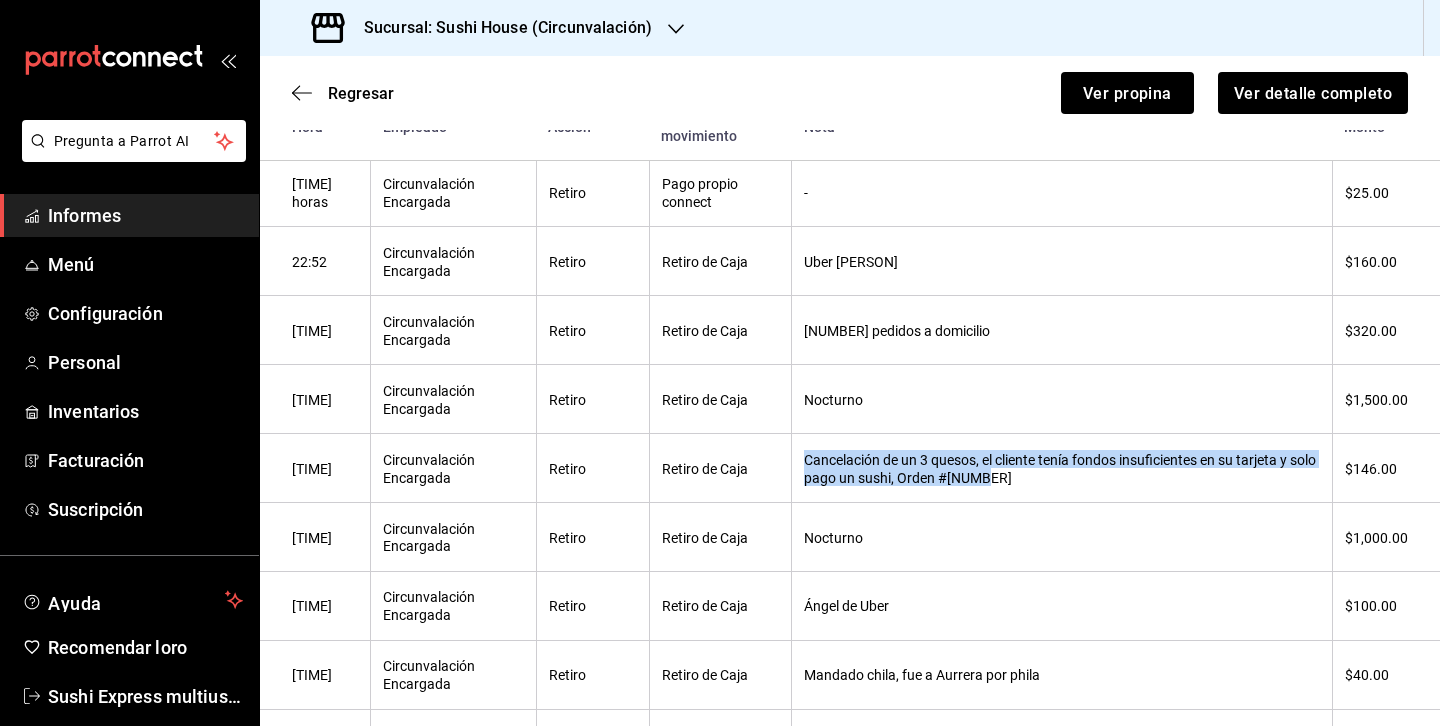 scroll, scrollTop: 438, scrollLeft: 0, axis: vertical 